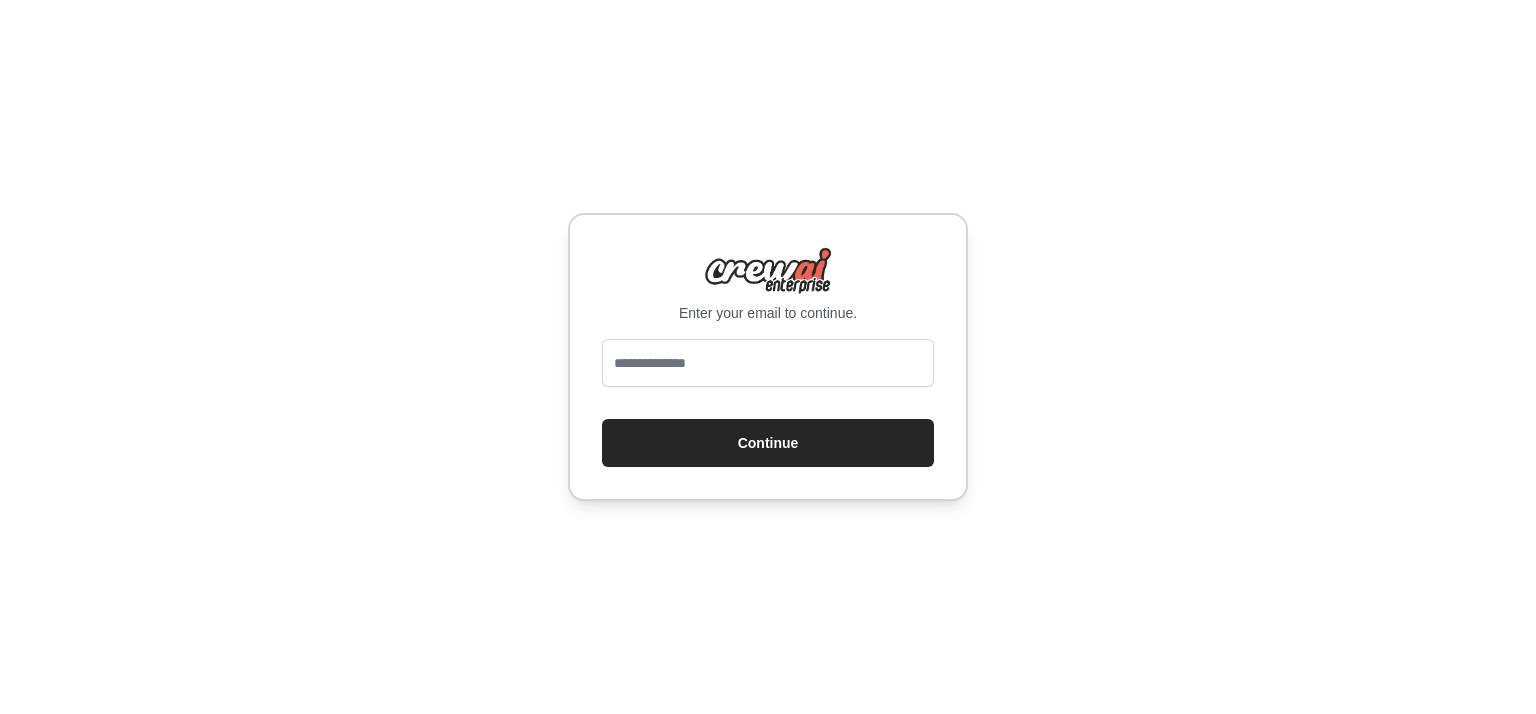 scroll, scrollTop: 0, scrollLeft: 0, axis: both 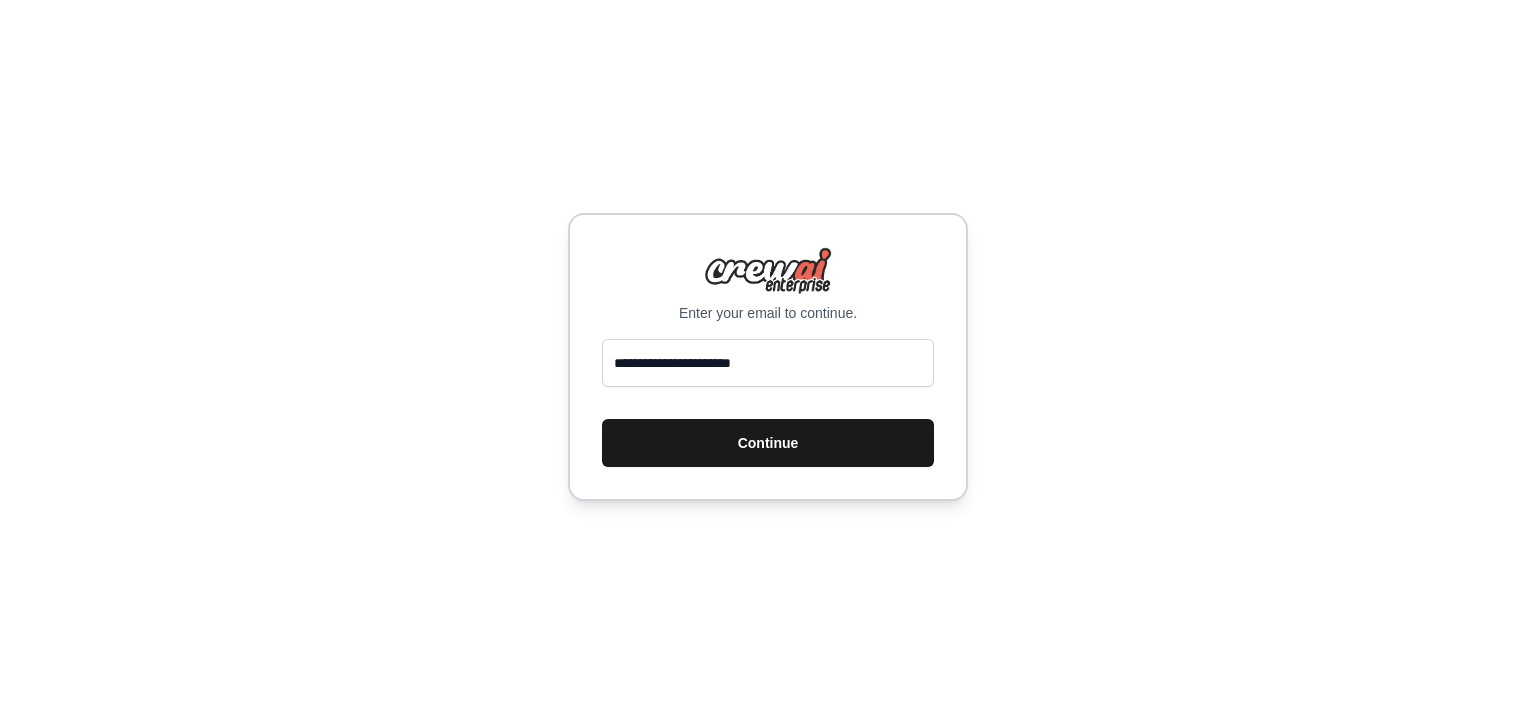 click on "Continue" at bounding box center (768, 443) 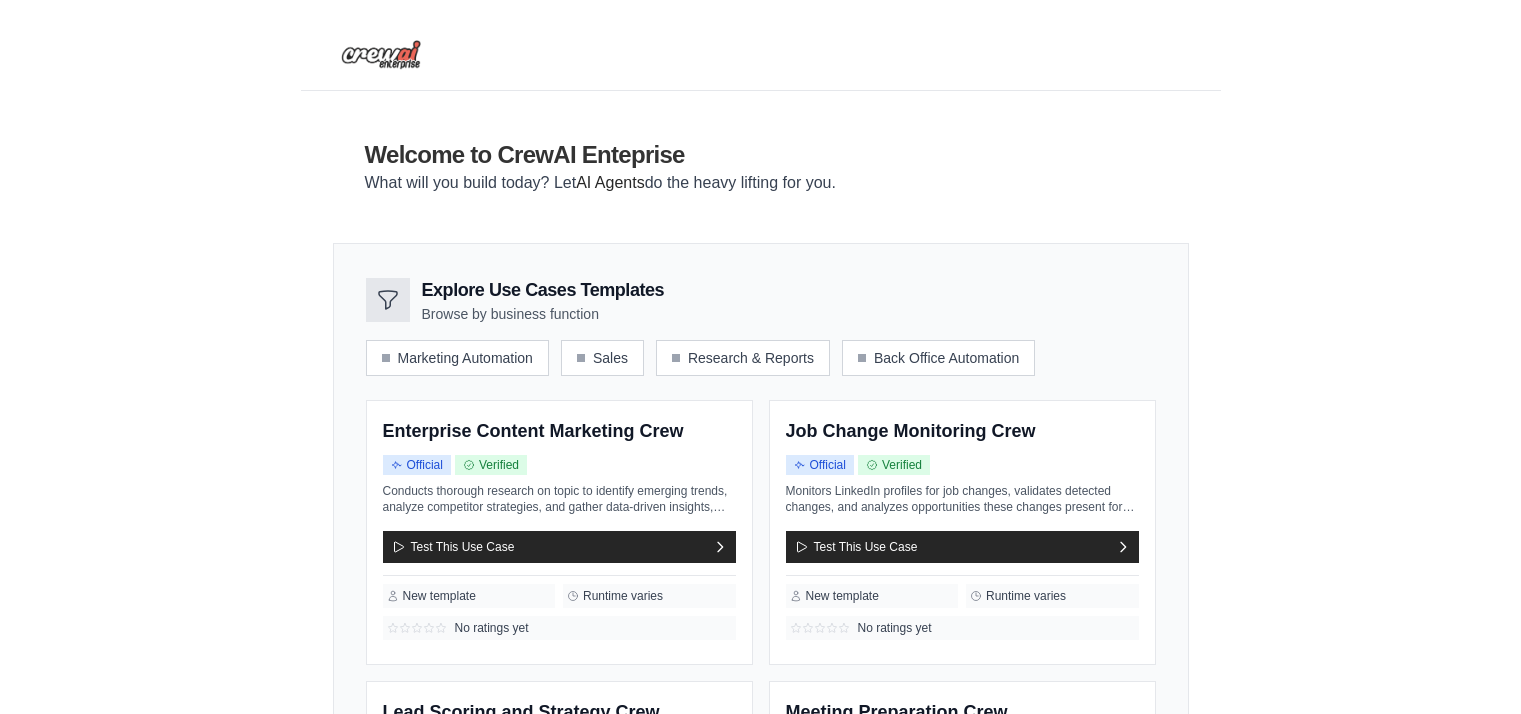 scroll, scrollTop: 0, scrollLeft: 0, axis: both 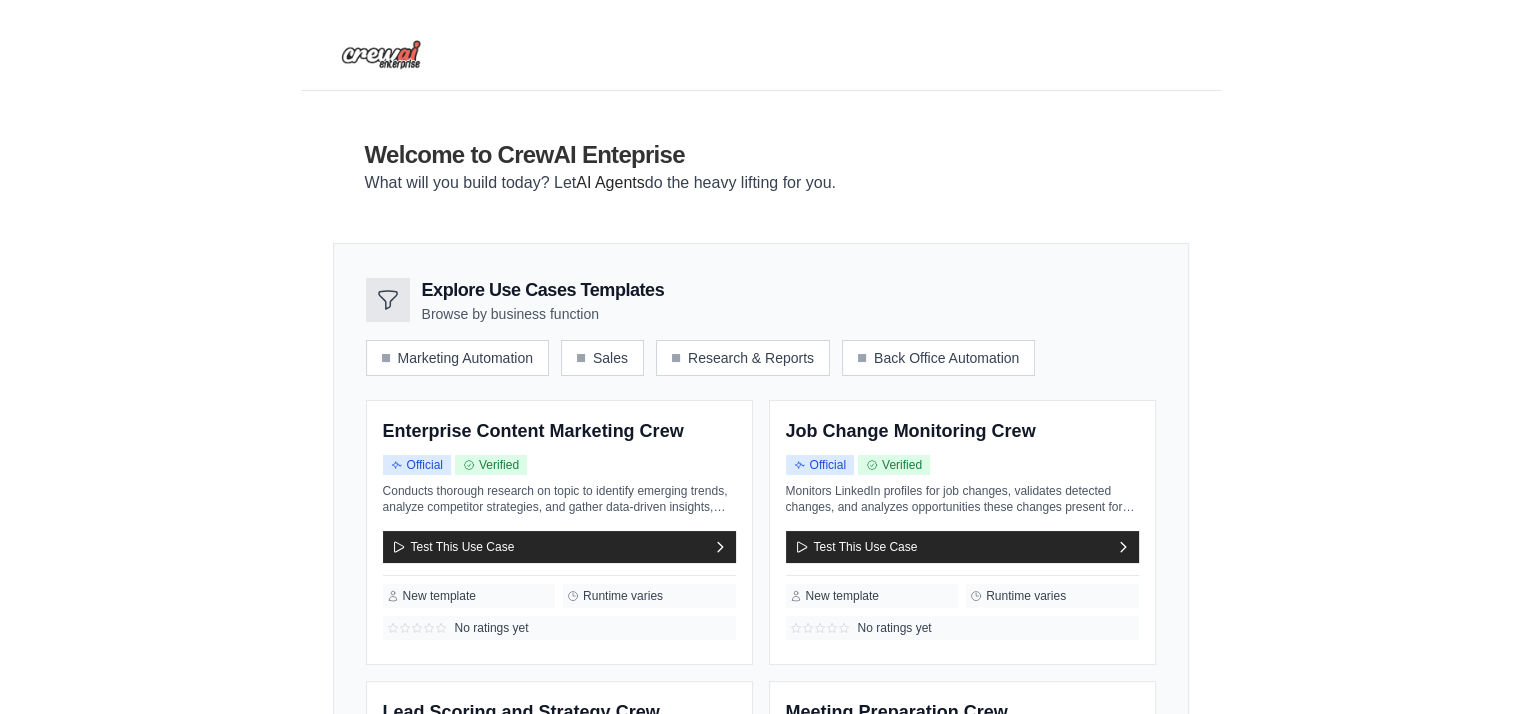 click on "Explore Use Cases Templates
Browse by business function" at bounding box center [761, 300] 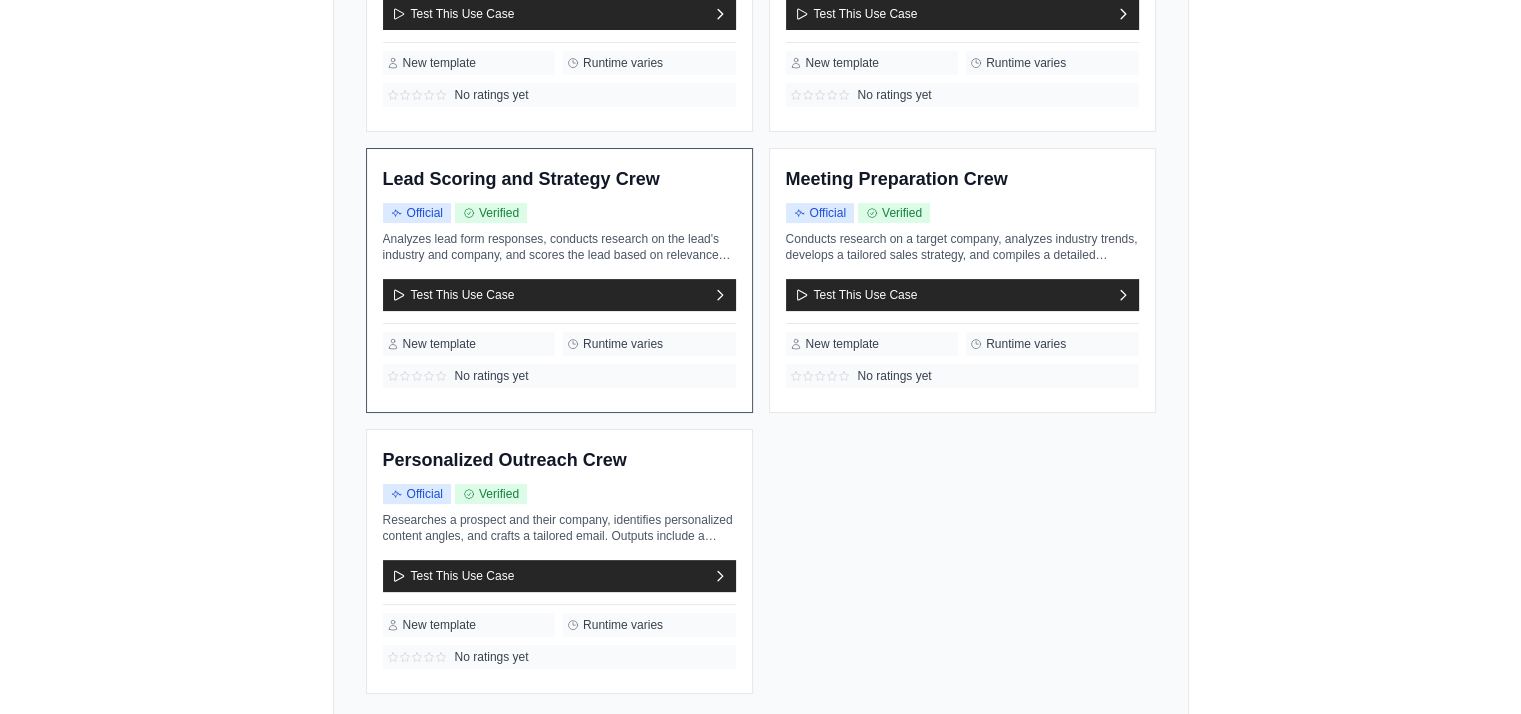 scroll, scrollTop: 685, scrollLeft: 0, axis: vertical 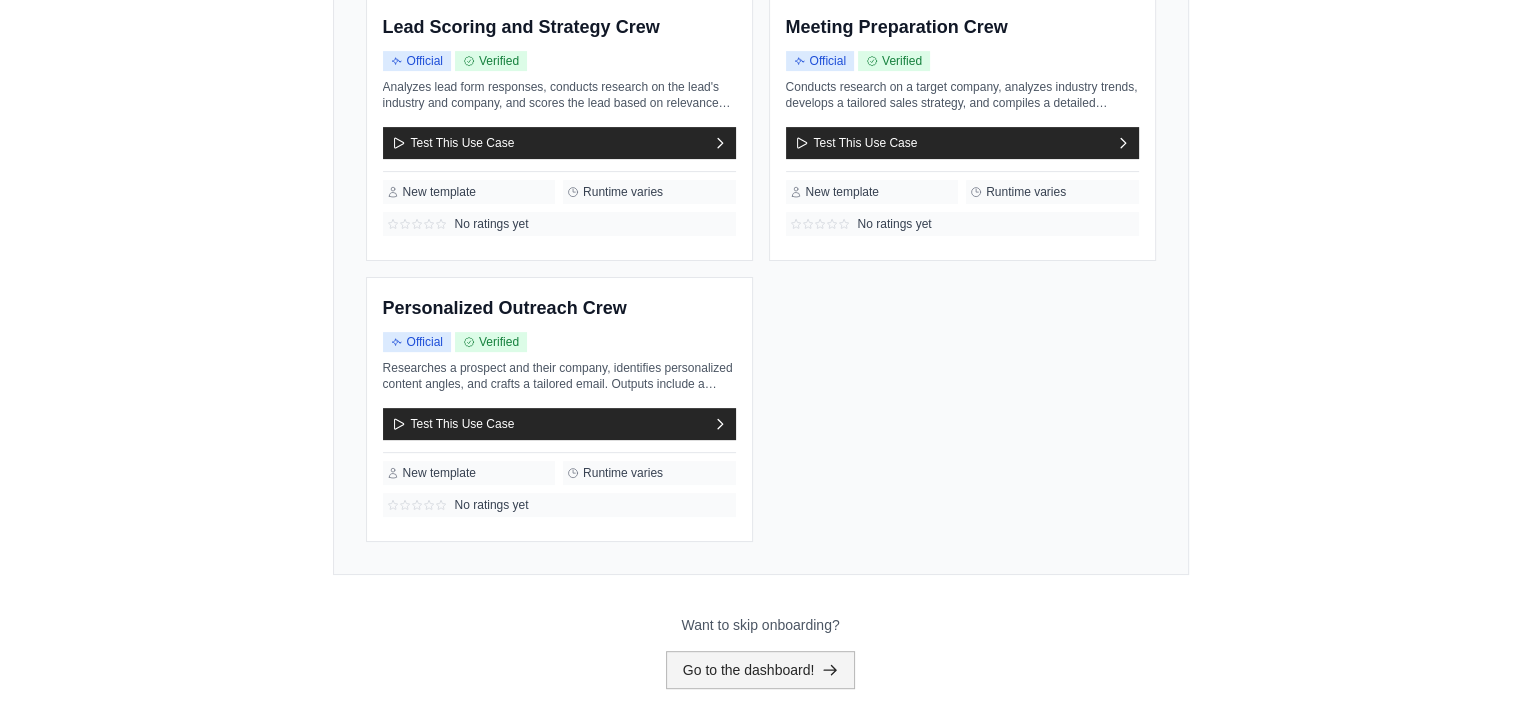 click on "Go to the dashboard!" at bounding box center [761, 670] 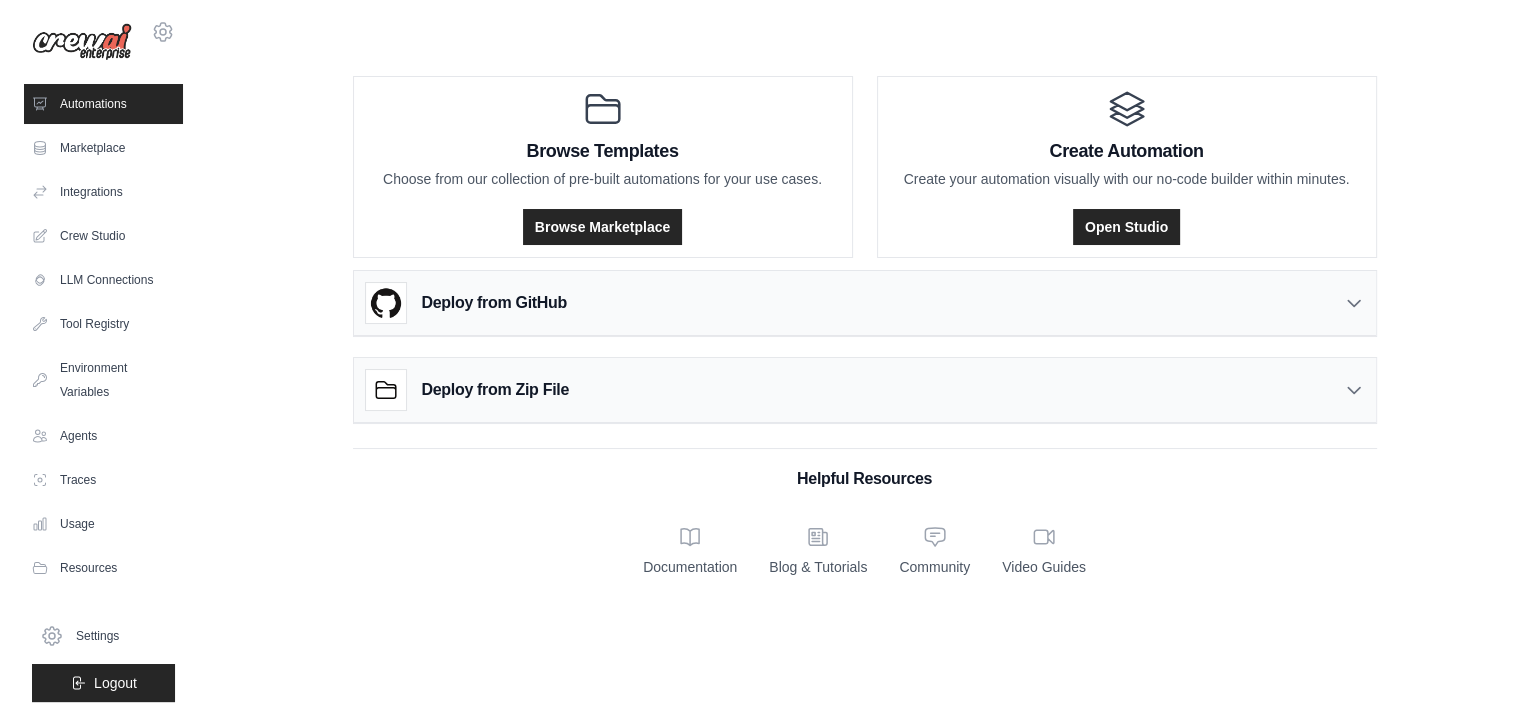 scroll, scrollTop: 0, scrollLeft: 0, axis: both 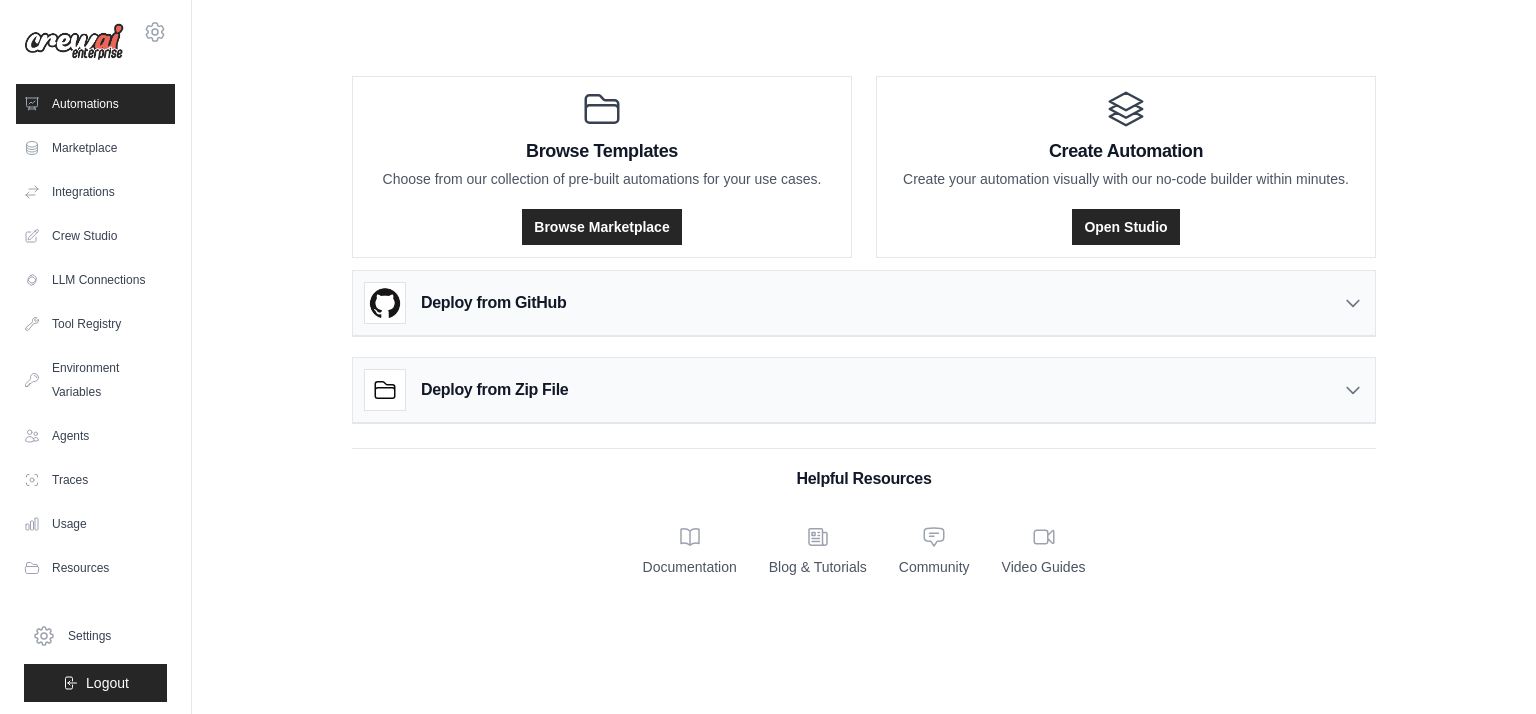 click on "Deploy from GitHub" at bounding box center [864, 303] 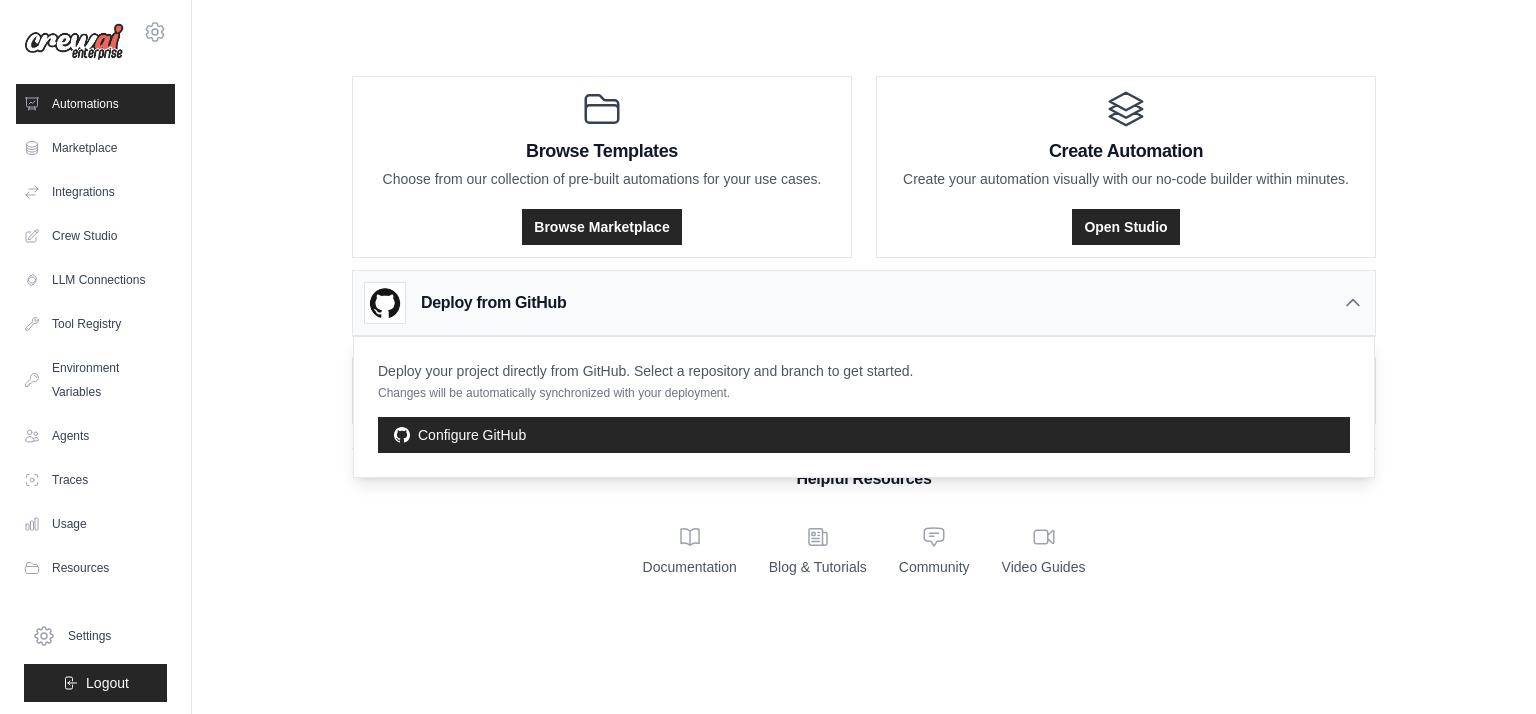 click on "Documentation
Blog & Tutorials
Community
Video Guides" at bounding box center (864, 551) 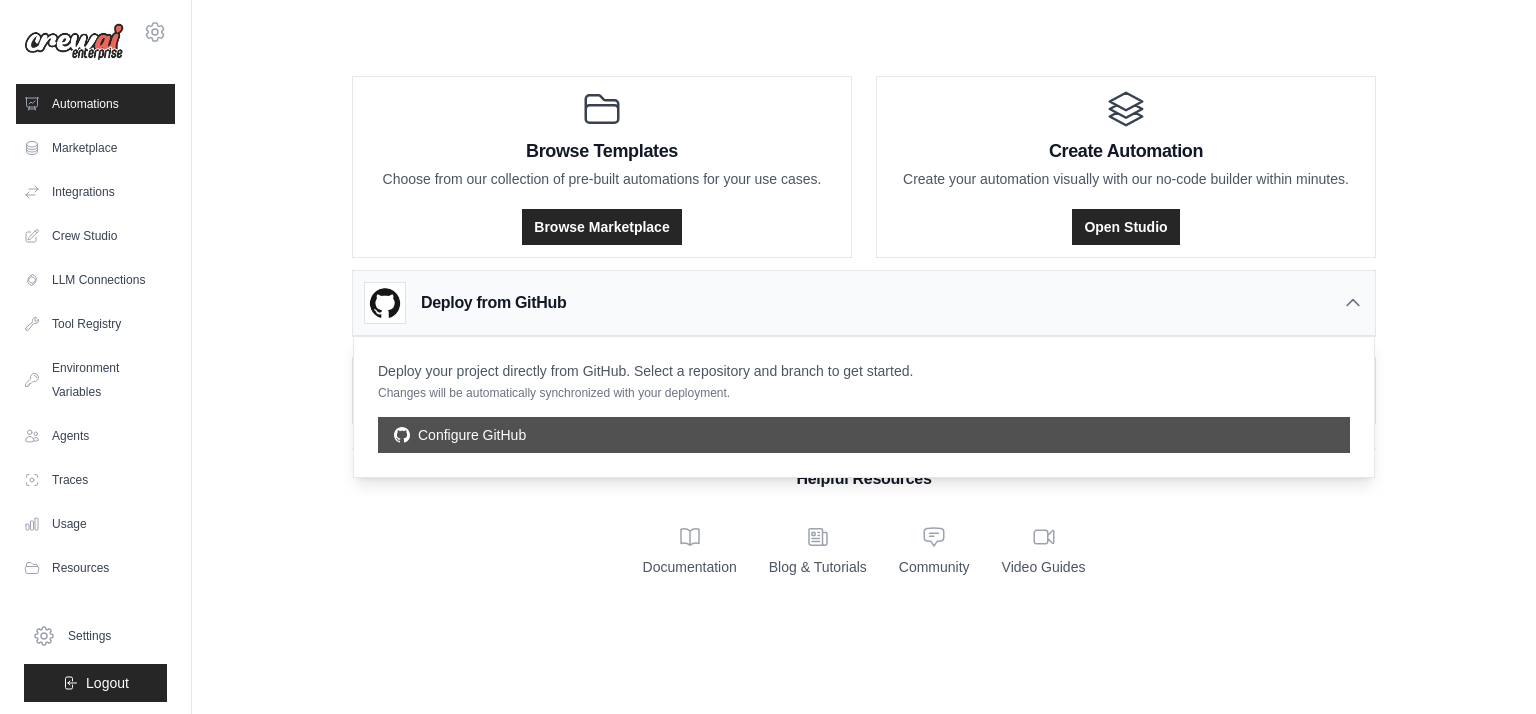 click on "Configure GitHub" at bounding box center [864, 435] 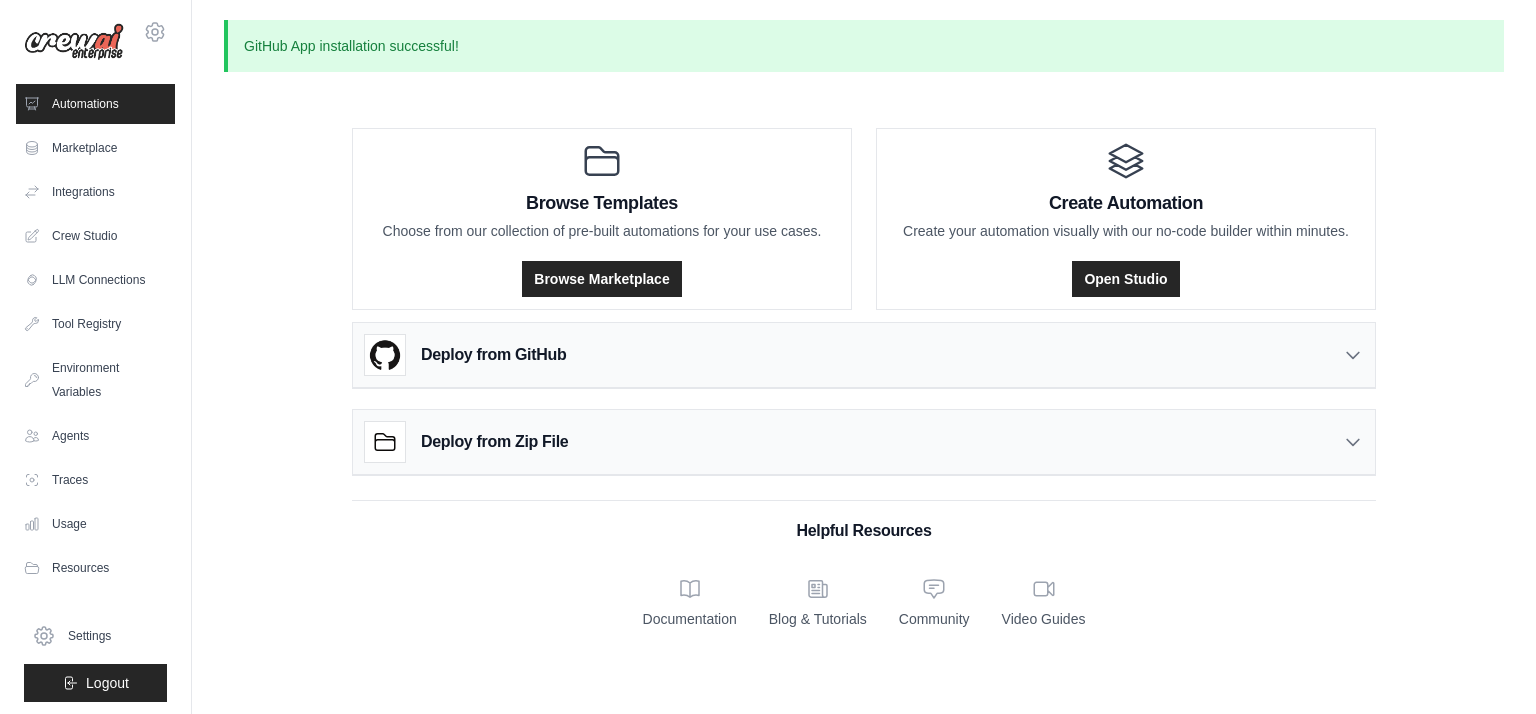 scroll, scrollTop: 0, scrollLeft: 0, axis: both 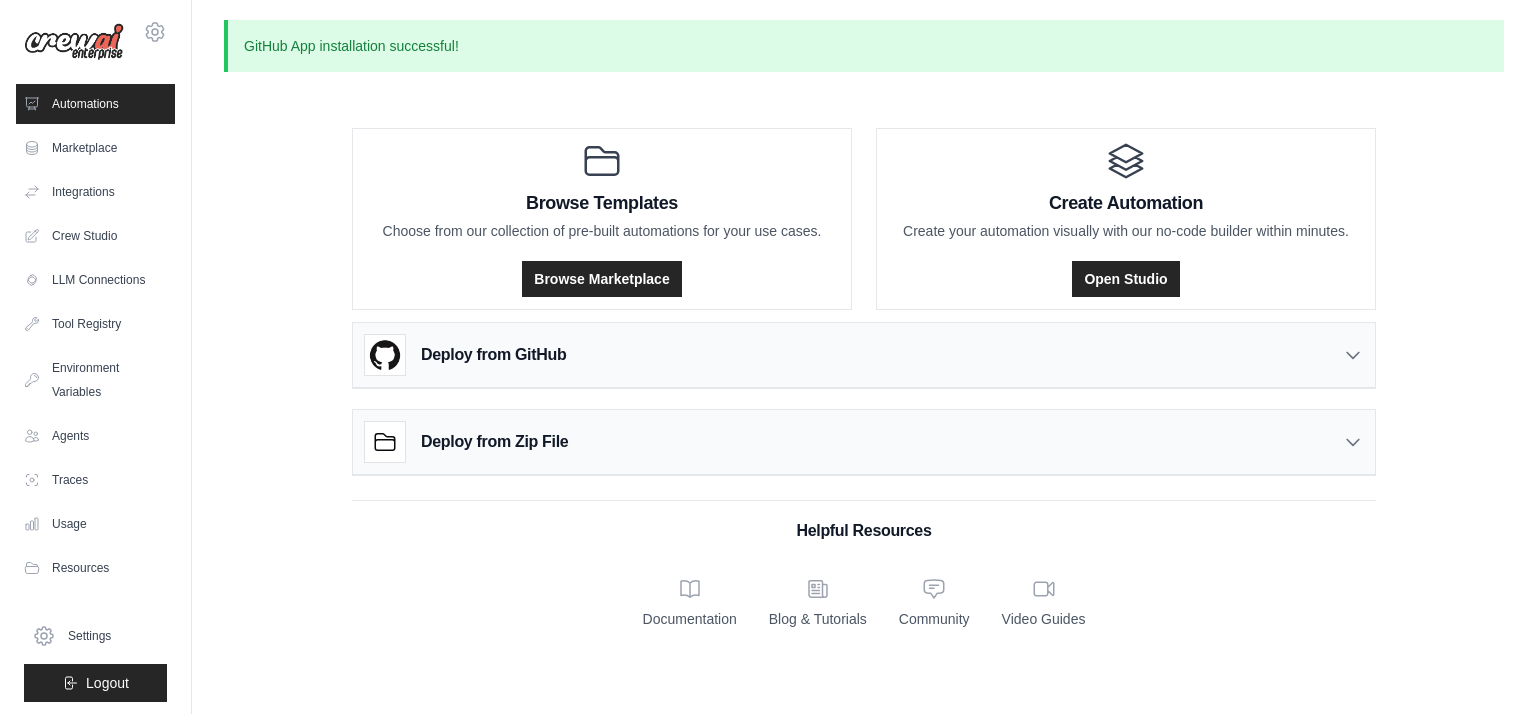 click on "Deploy from GitHub" at bounding box center (864, 355) 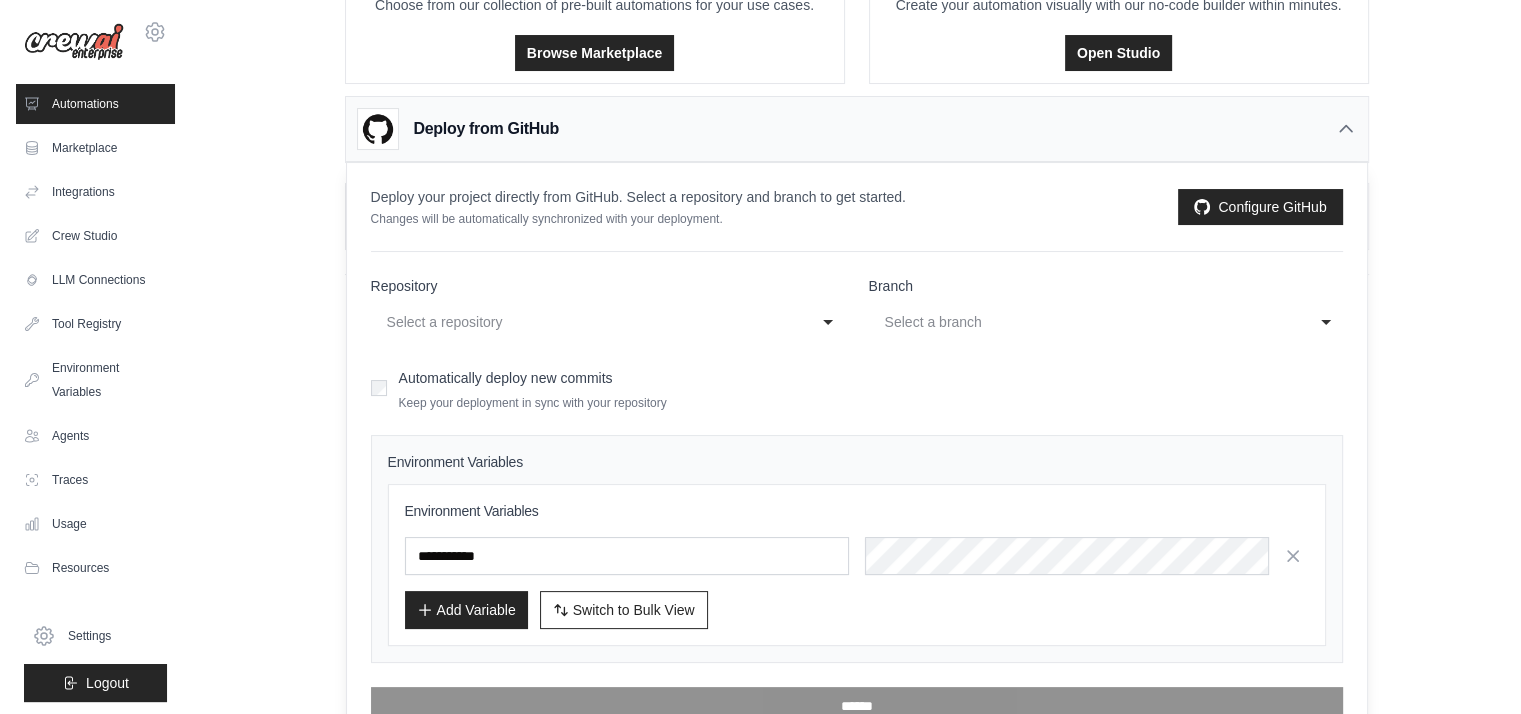 scroll, scrollTop: 259, scrollLeft: 0, axis: vertical 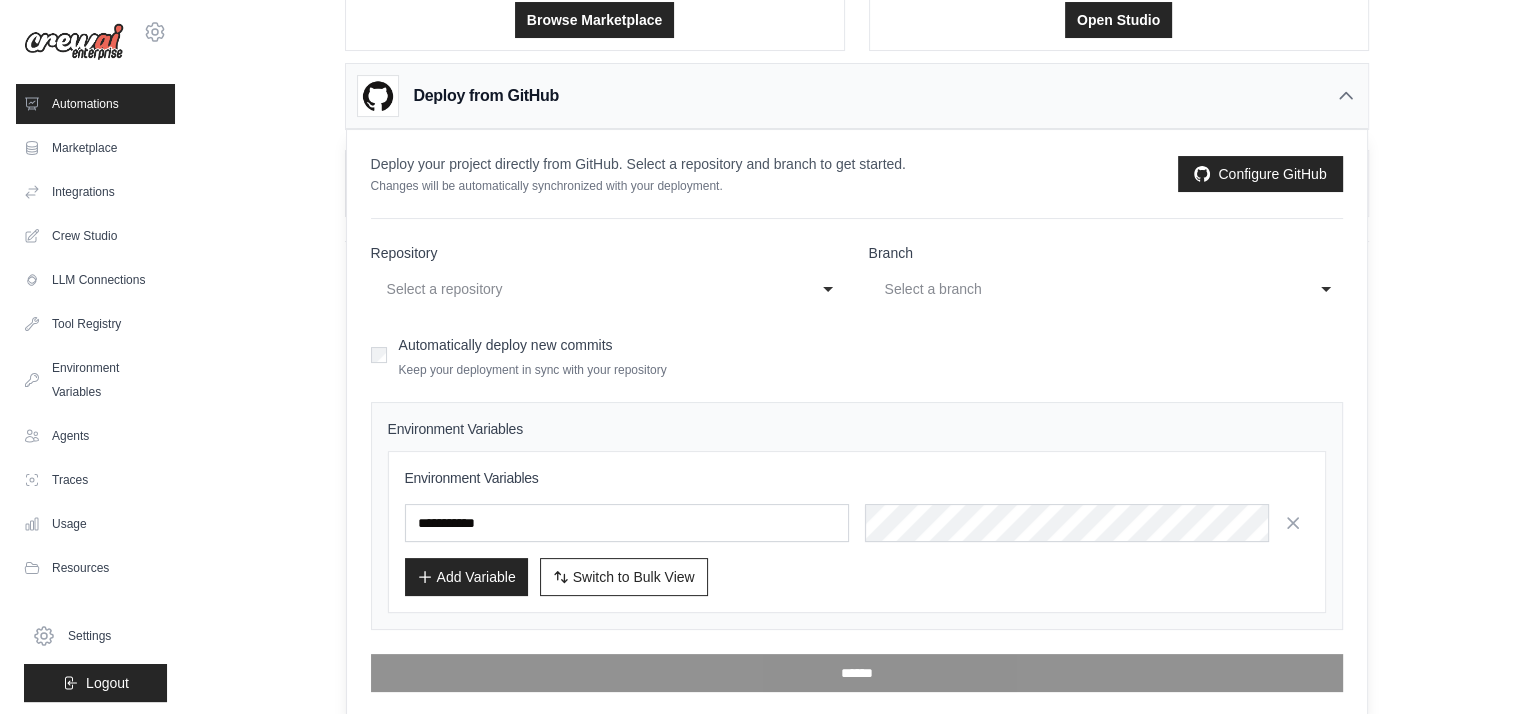 click on "Deploy from GitHub" at bounding box center [857, 96] 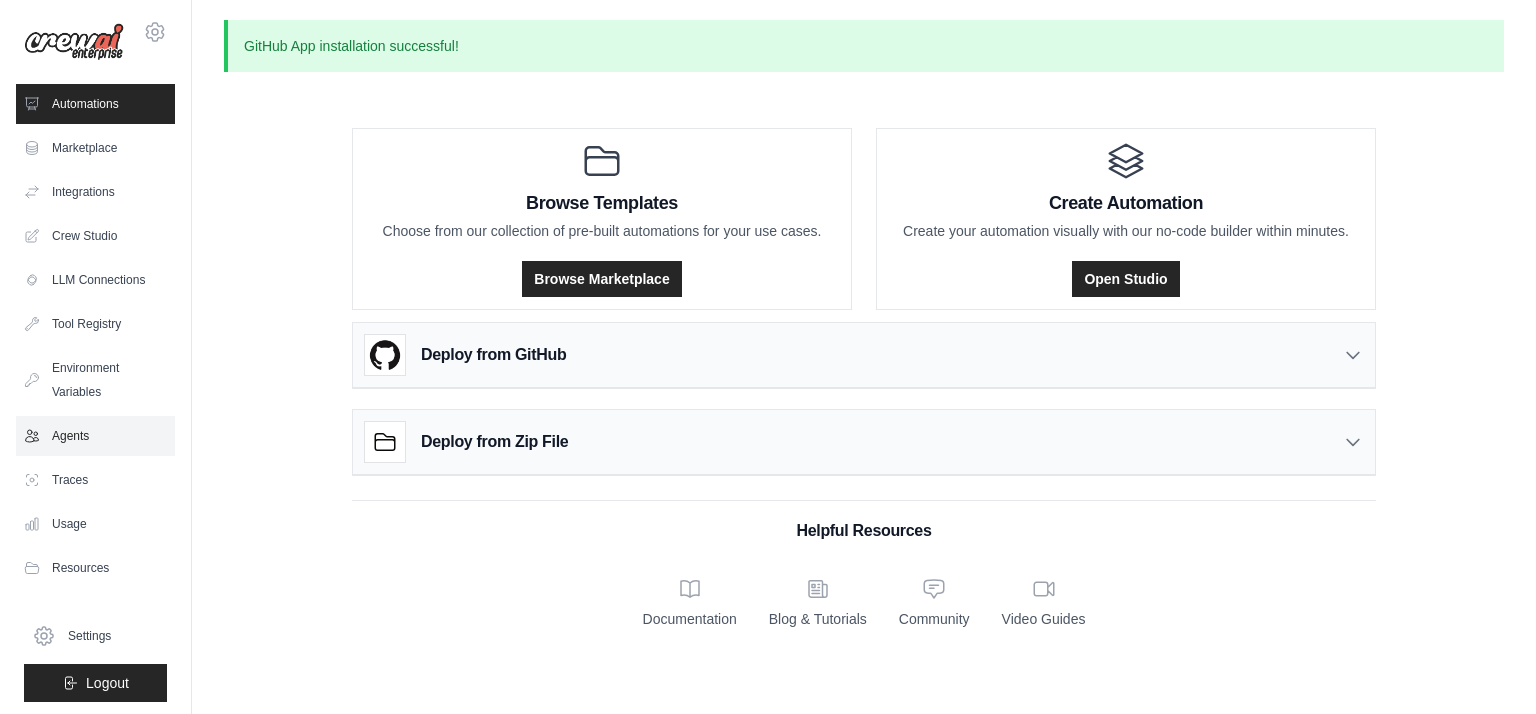 click on "Agents" at bounding box center (95, 436) 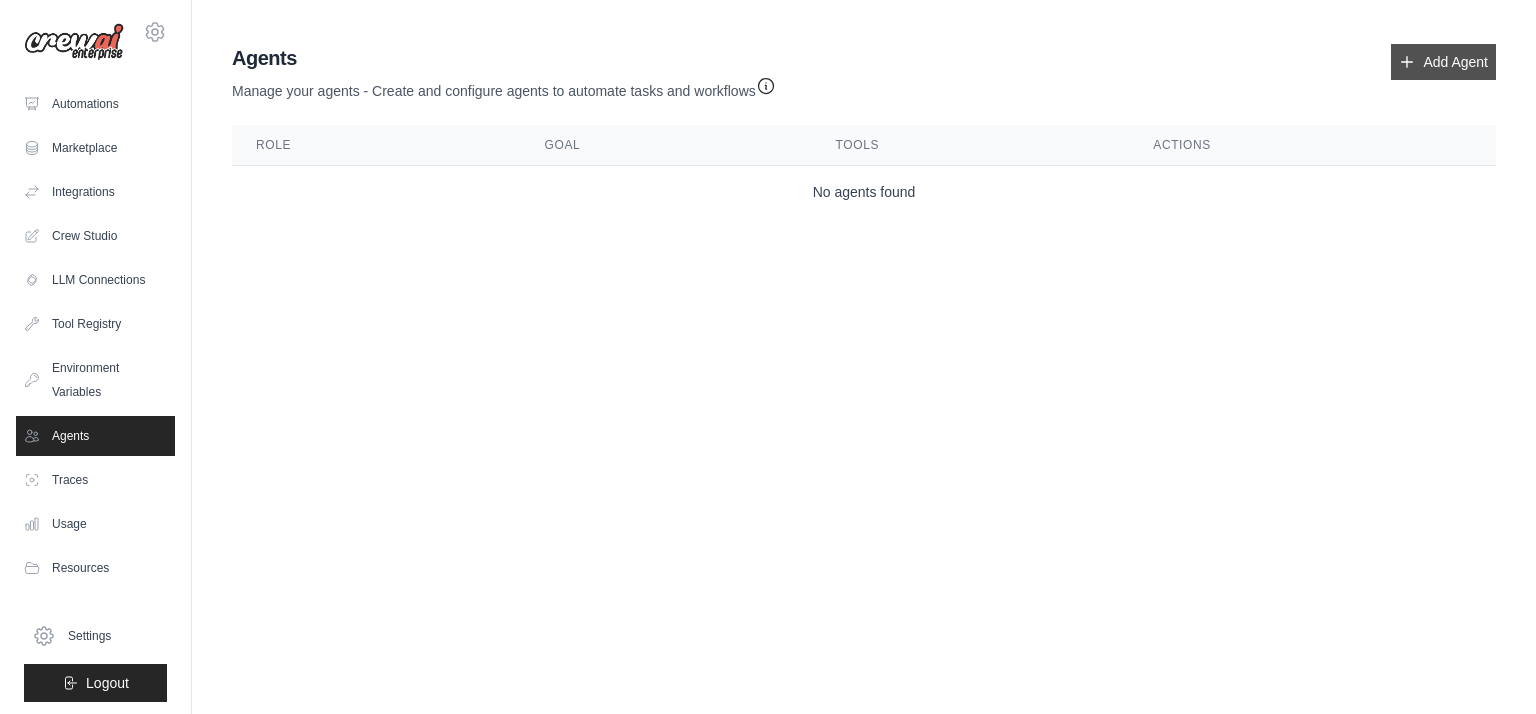 click on "Add Agent" at bounding box center [1443, 62] 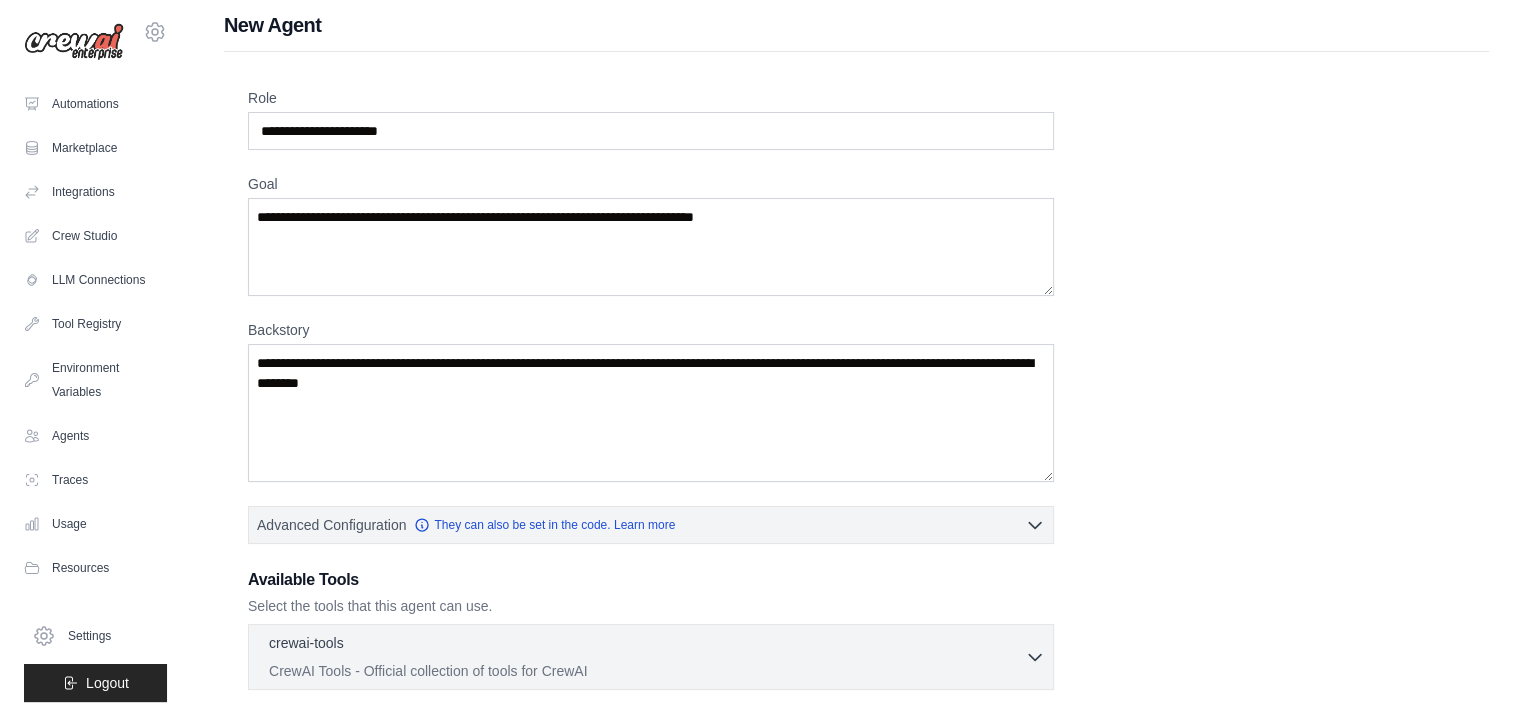 scroll, scrollTop: 0, scrollLeft: 0, axis: both 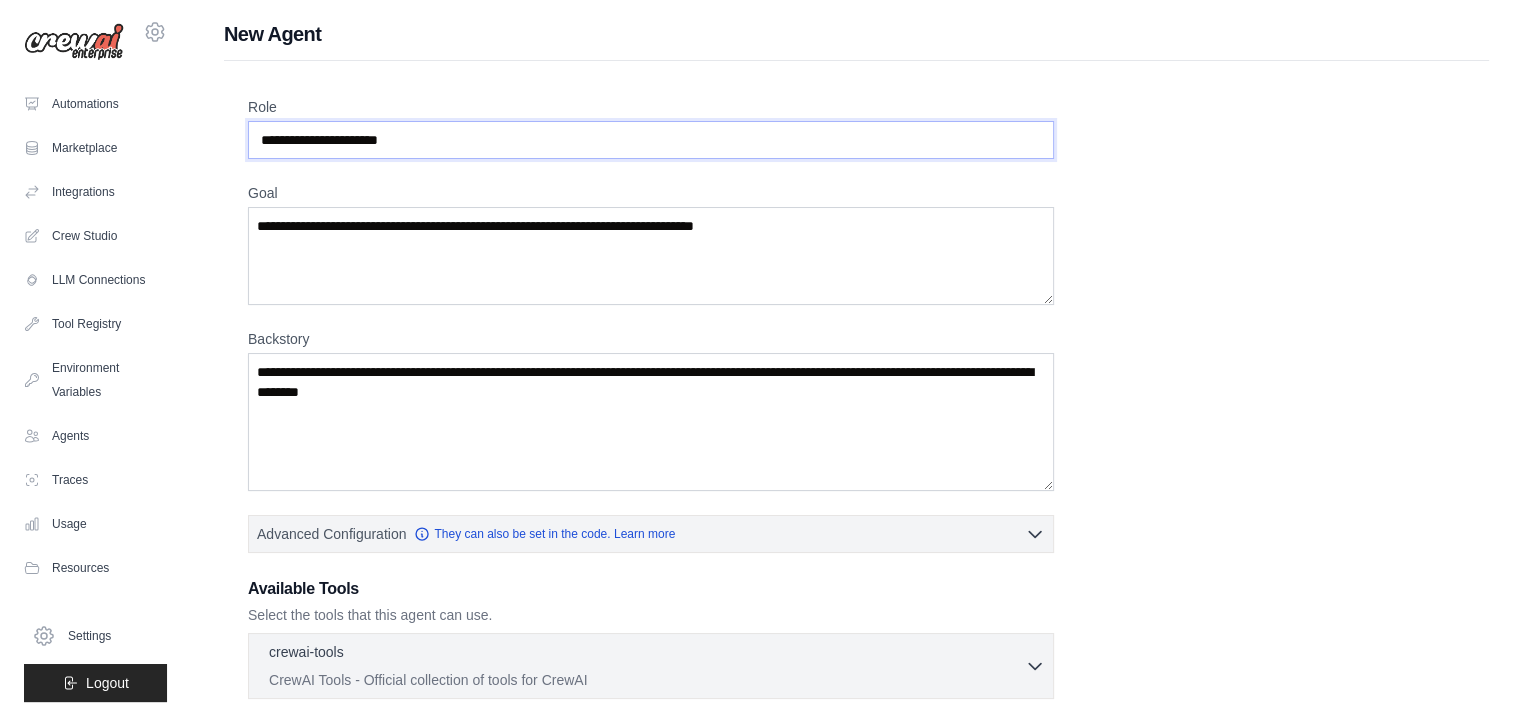 click on "Role" at bounding box center (651, 140) 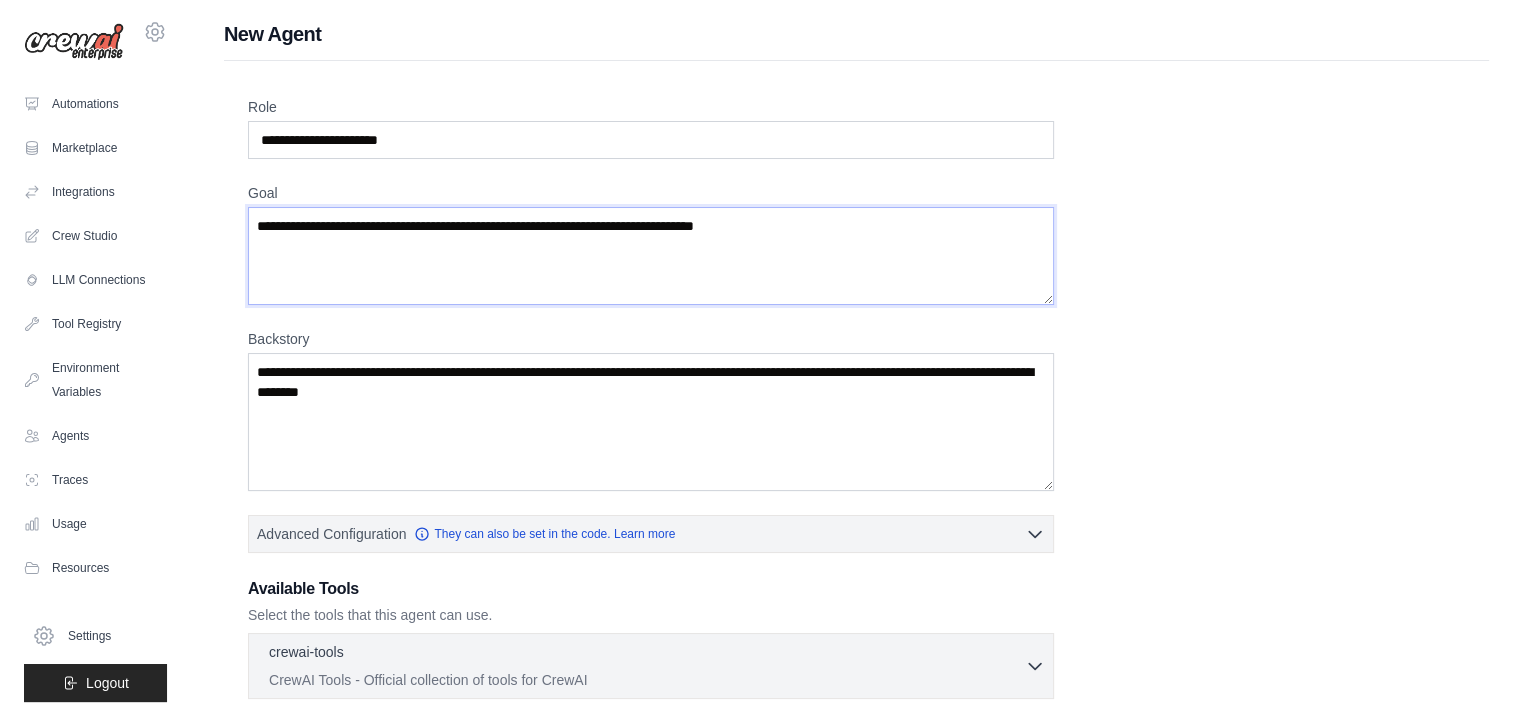 click on "Goal" at bounding box center (651, 256) 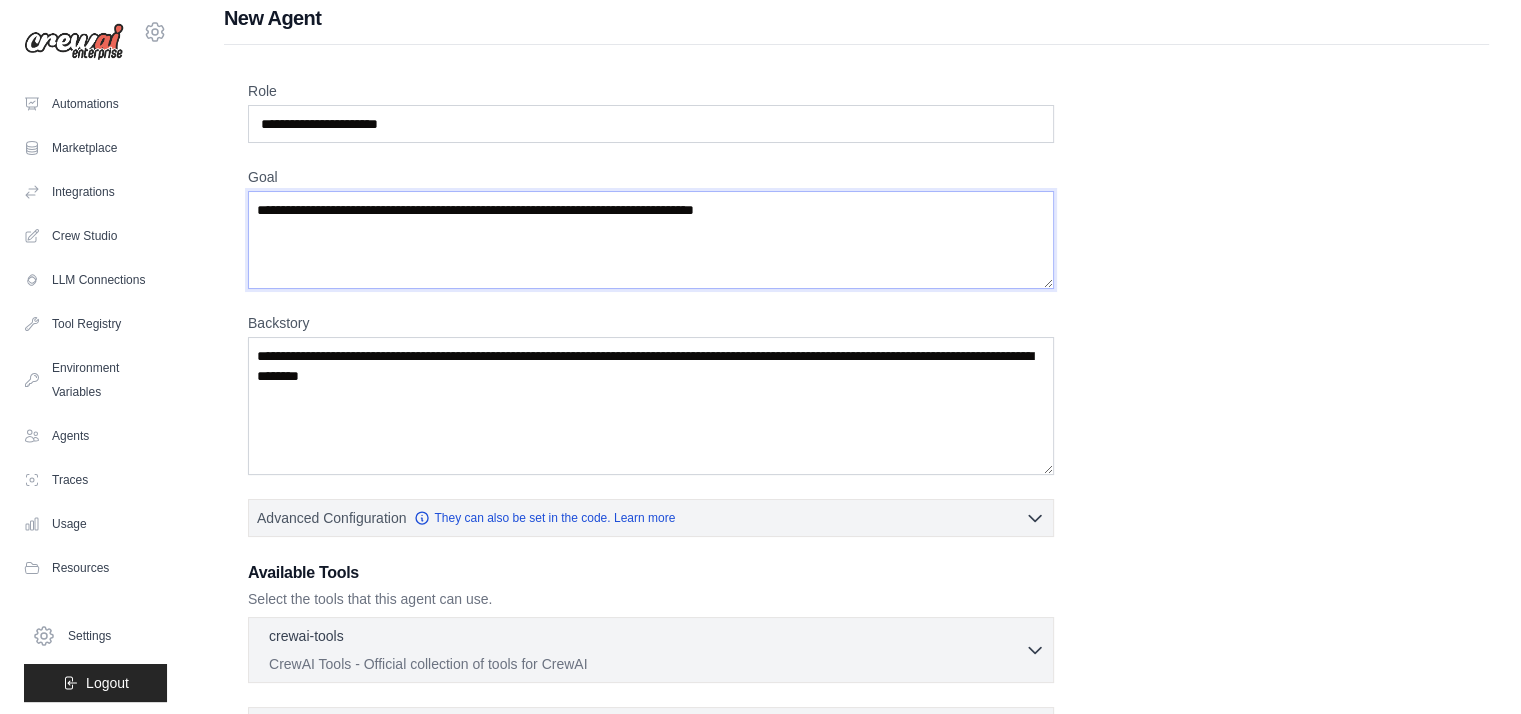 scroll, scrollTop: 0, scrollLeft: 0, axis: both 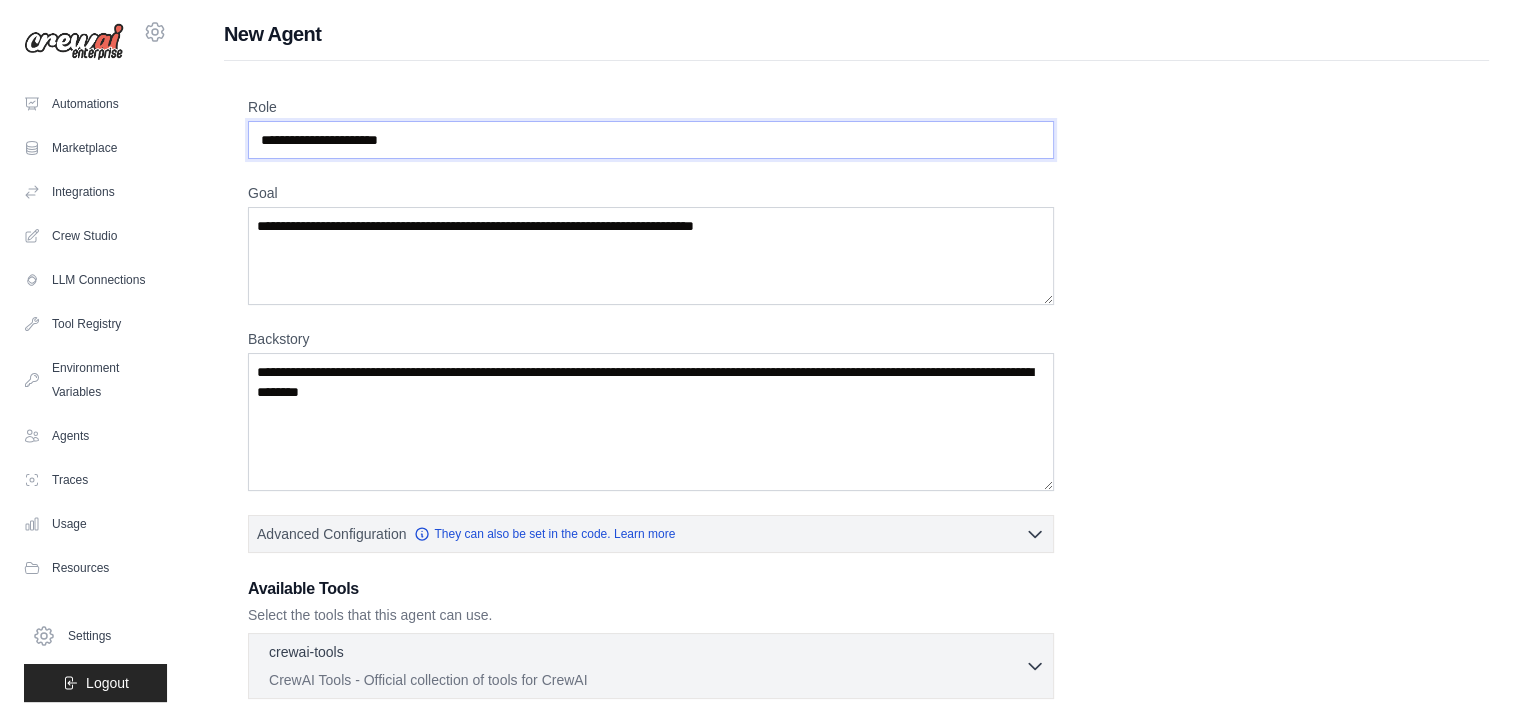 drag, startPoint x: 260, startPoint y: 150, endPoint x: 507, endPoint y: 144, distance: 247.07286 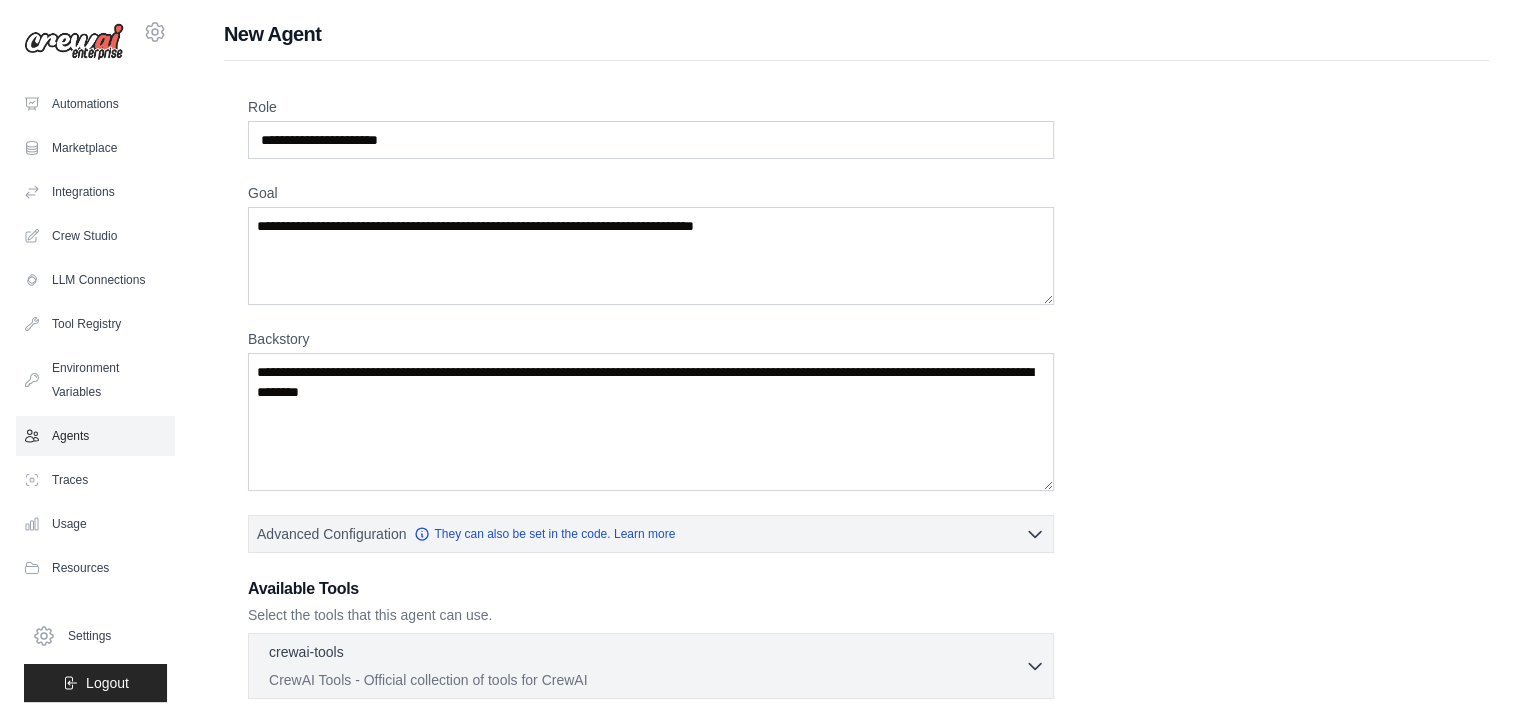 click on "Agents" at bounding box center (95, 436) 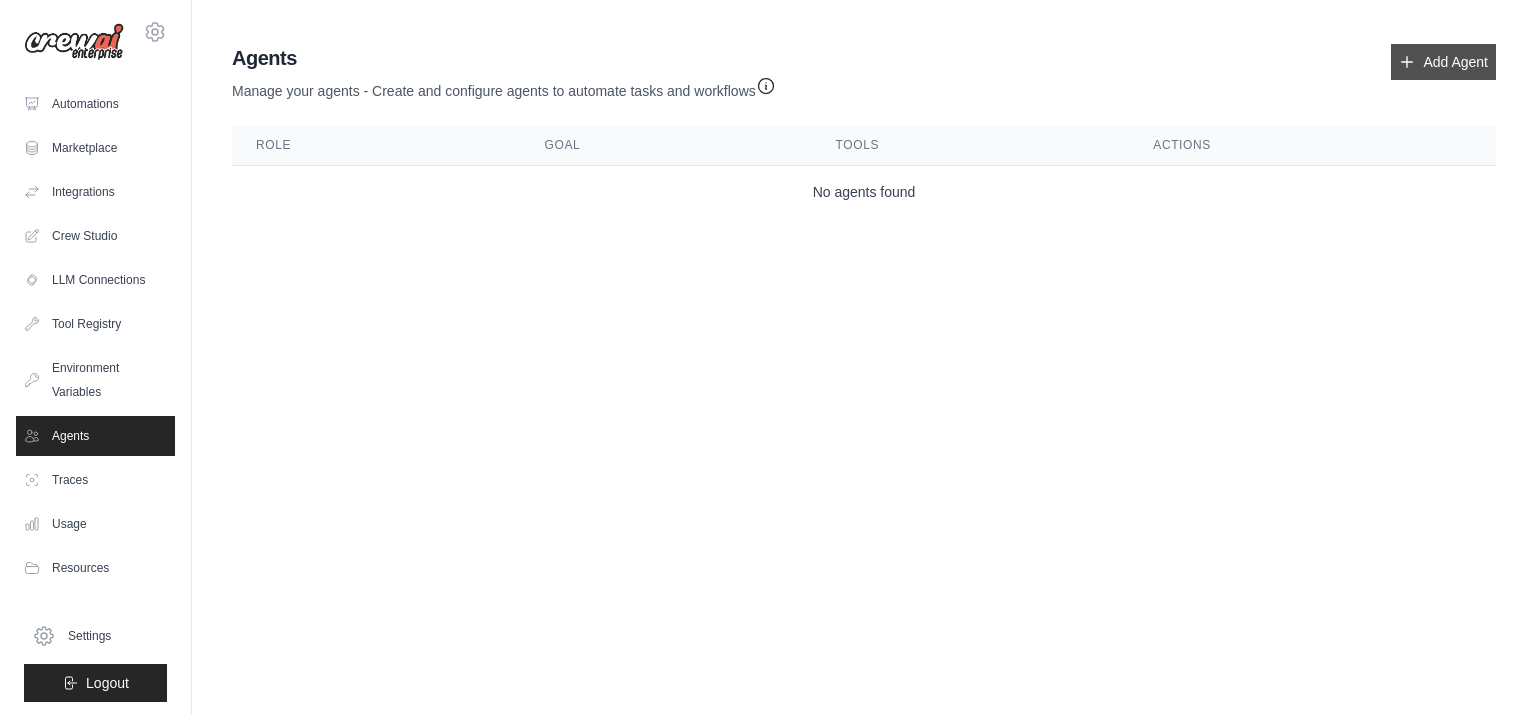 click on "Add Agent" at bounding box center (1443, 62) 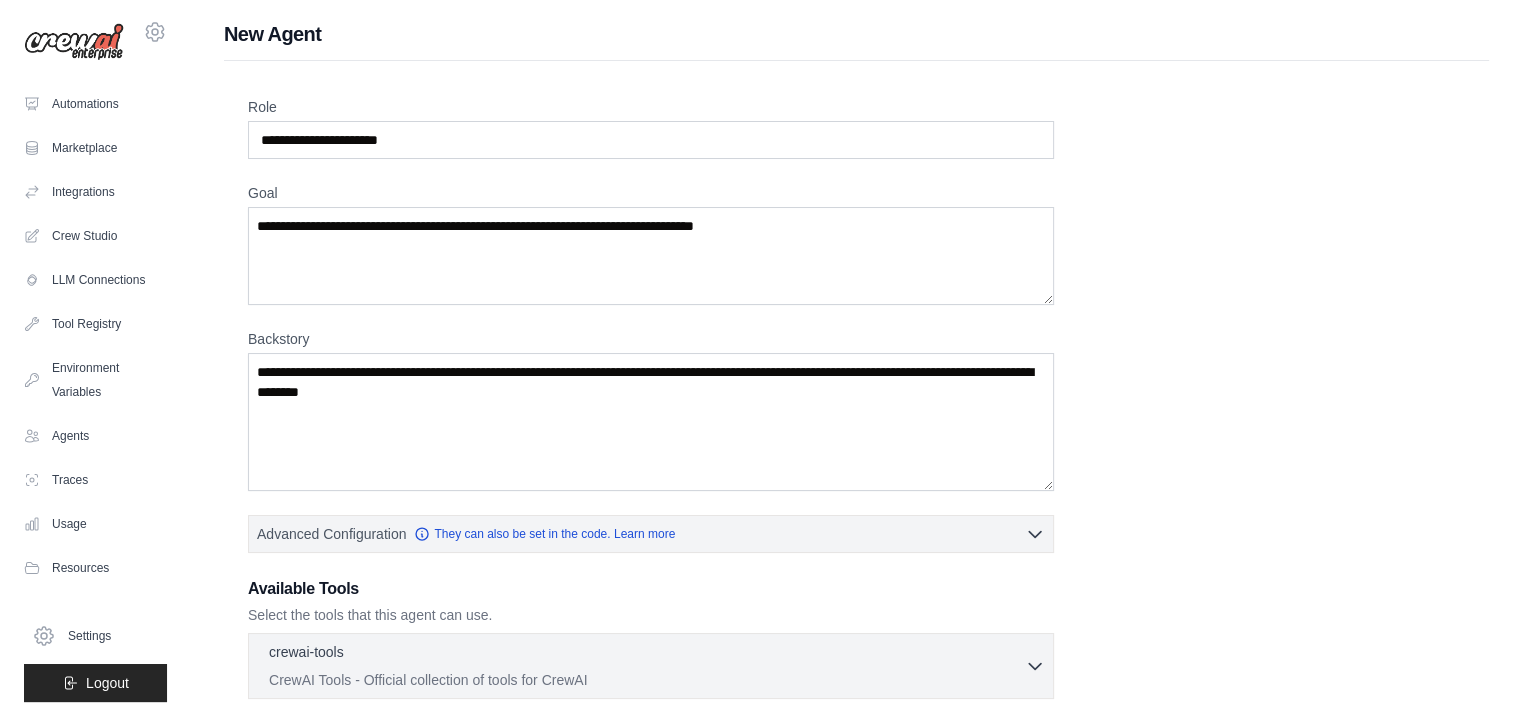click on "Role" at bounding box center (651, 140) 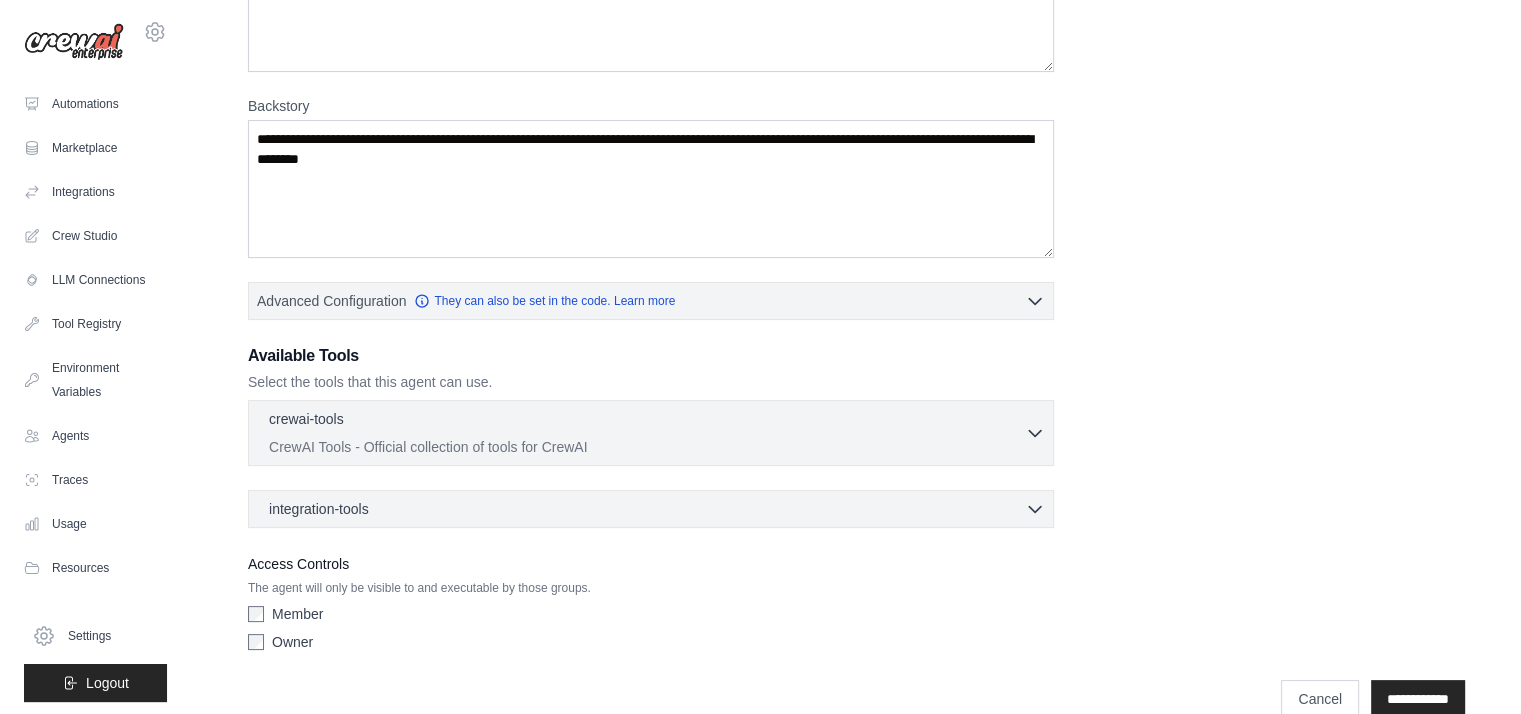 scroll, scrollTop: 266, scrollLeft: 0, axis: vertical 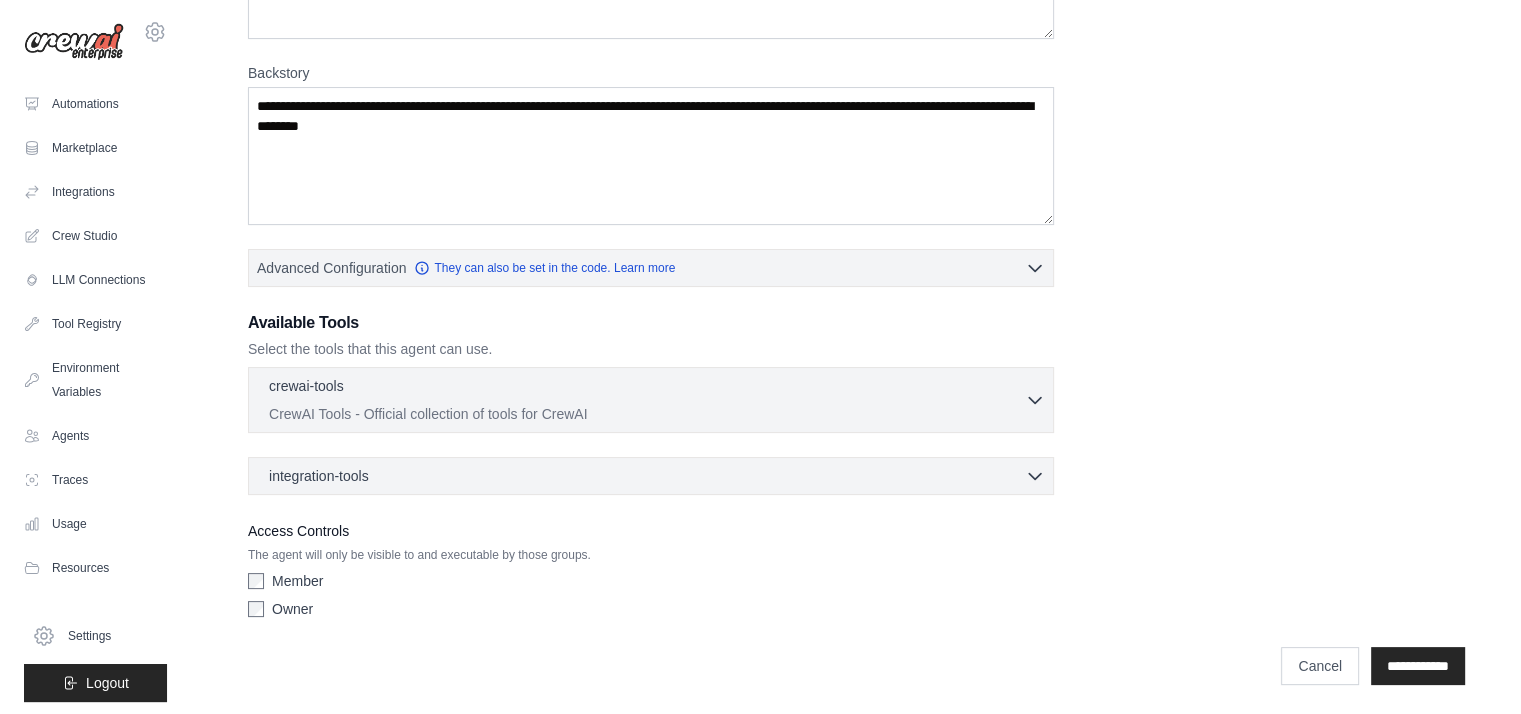 click on "integration-tools
0 selected" at bounding box center (657, 476) 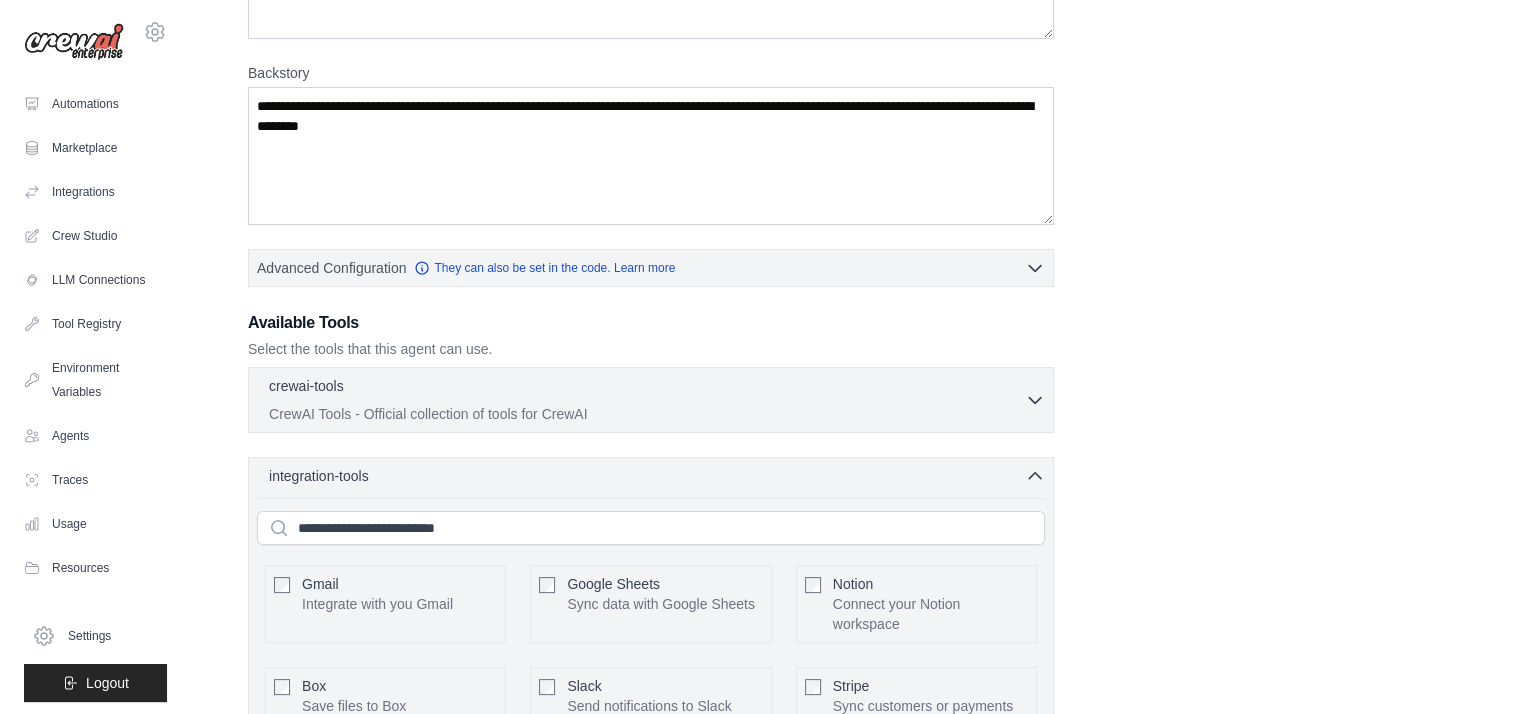 click on "integration-tools
0 selected" at bounding box center (657, 476) 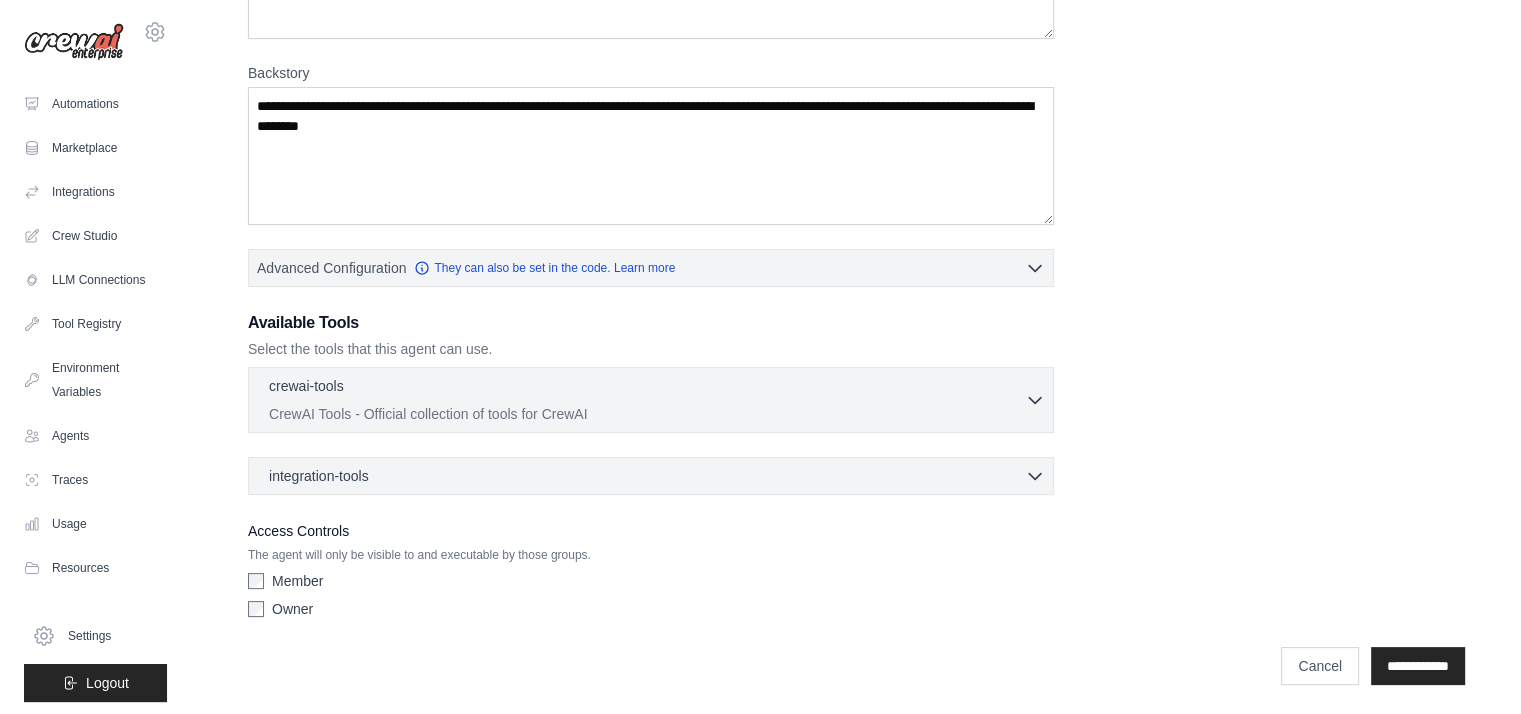 click on "CrewAI Tools - Official collection of tools for CrewAI" at bounding box center [647, 414] 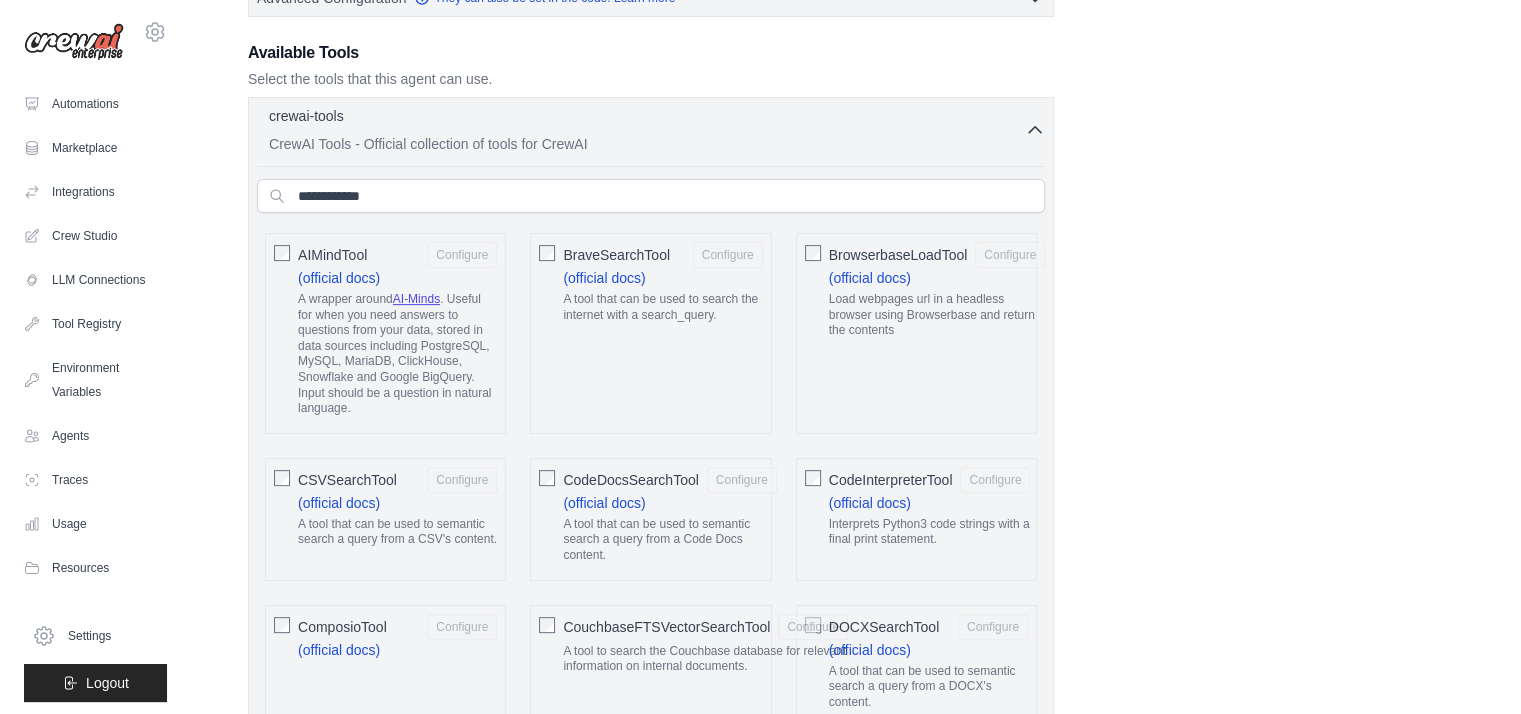 scroll, scrollTop: 566, scrollLeft: 0, axis: vertical 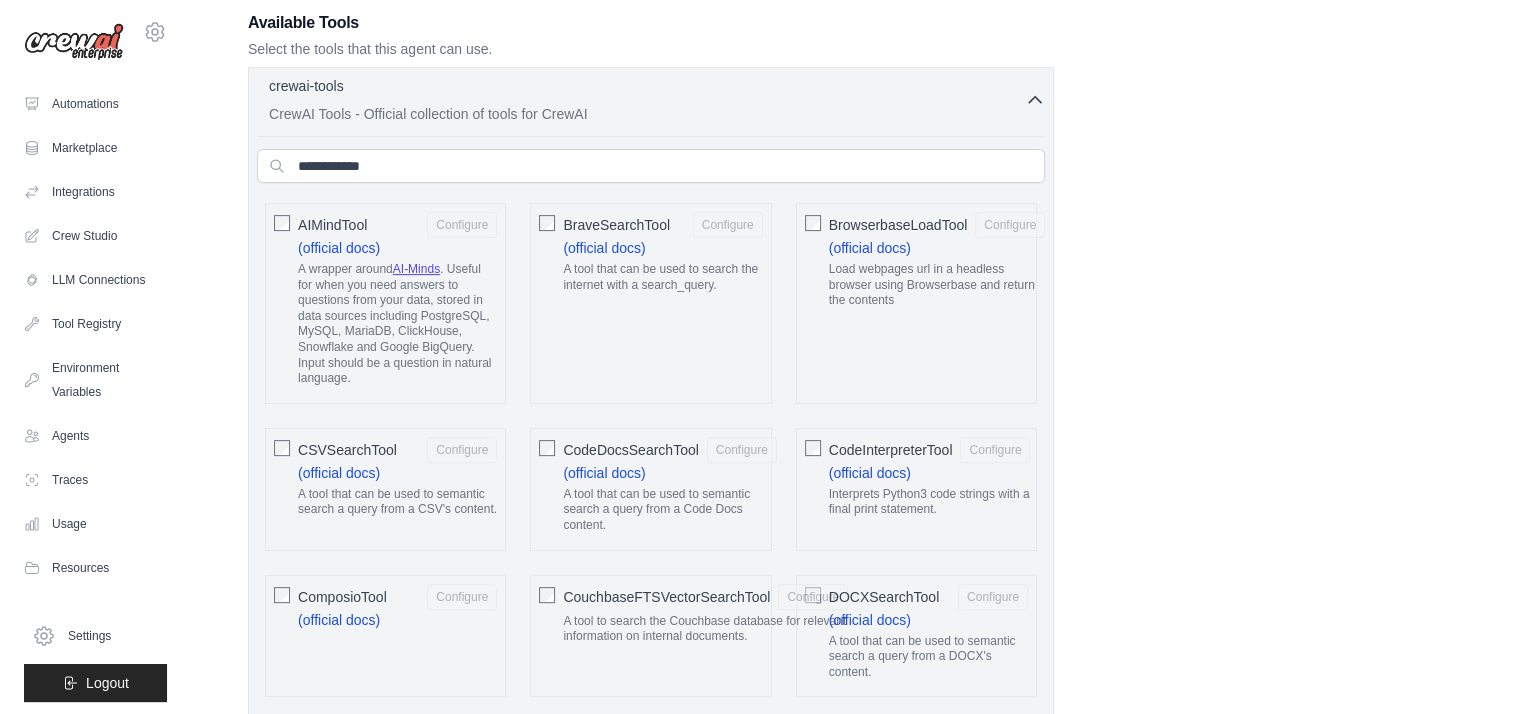 click on "CrewAI Tools - Official collection of tools for CrewAI" at bounding box center (647, 114) 